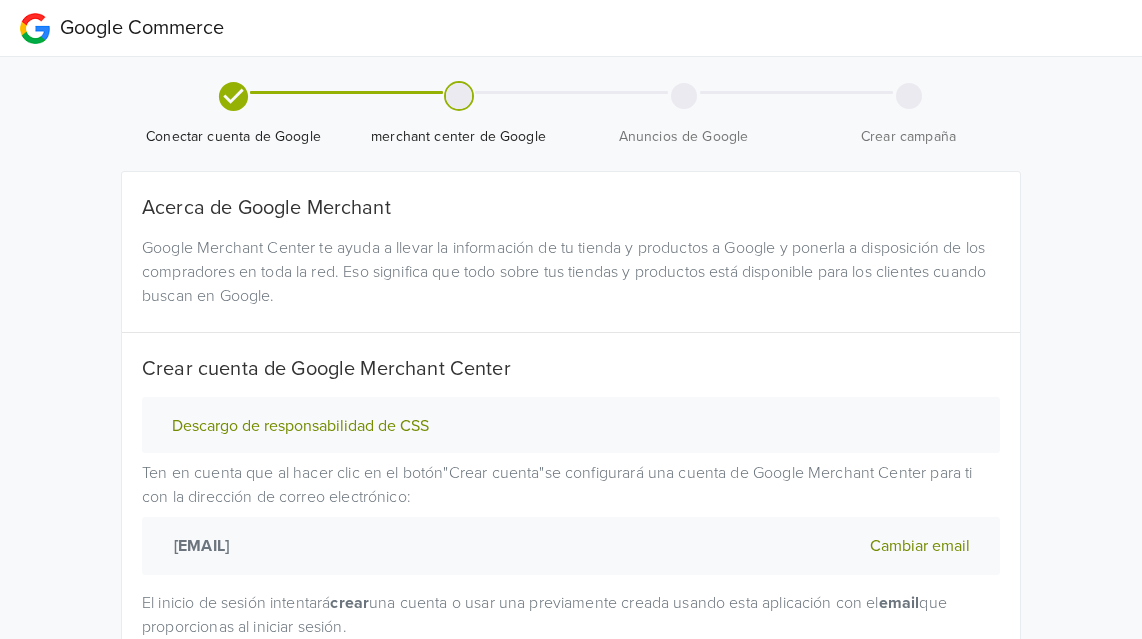 scroll, scrollTop: 179, scrollLeft: 0, axis: vertical 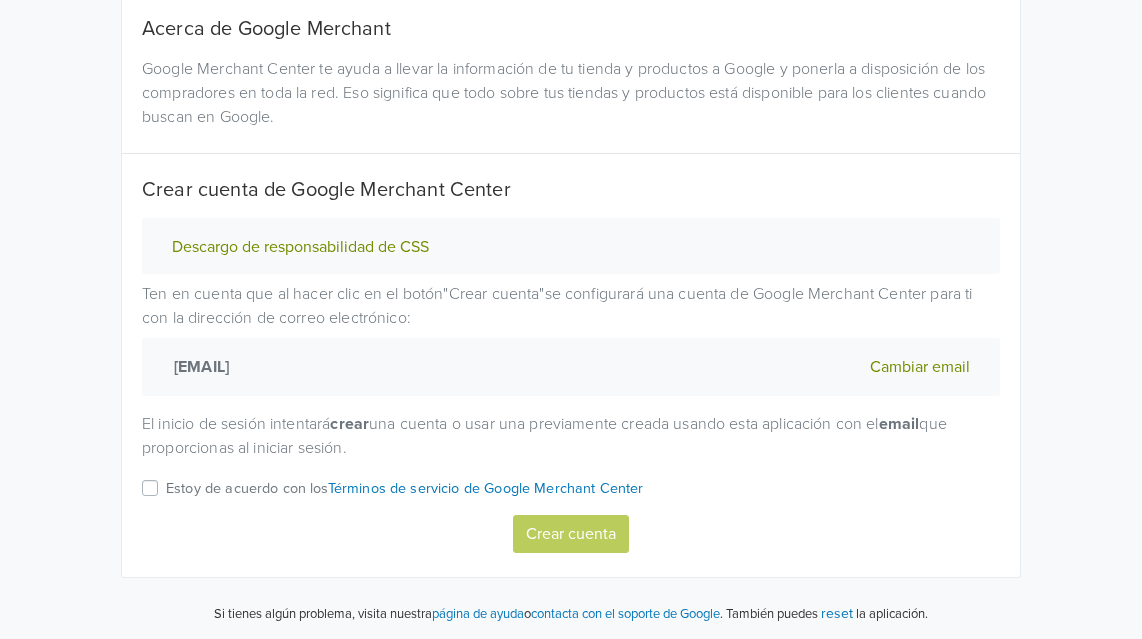 click on "Estoy de acuerdo con los   Términos de servicio de Google Merchant Center" at bounding box center [571, 495] 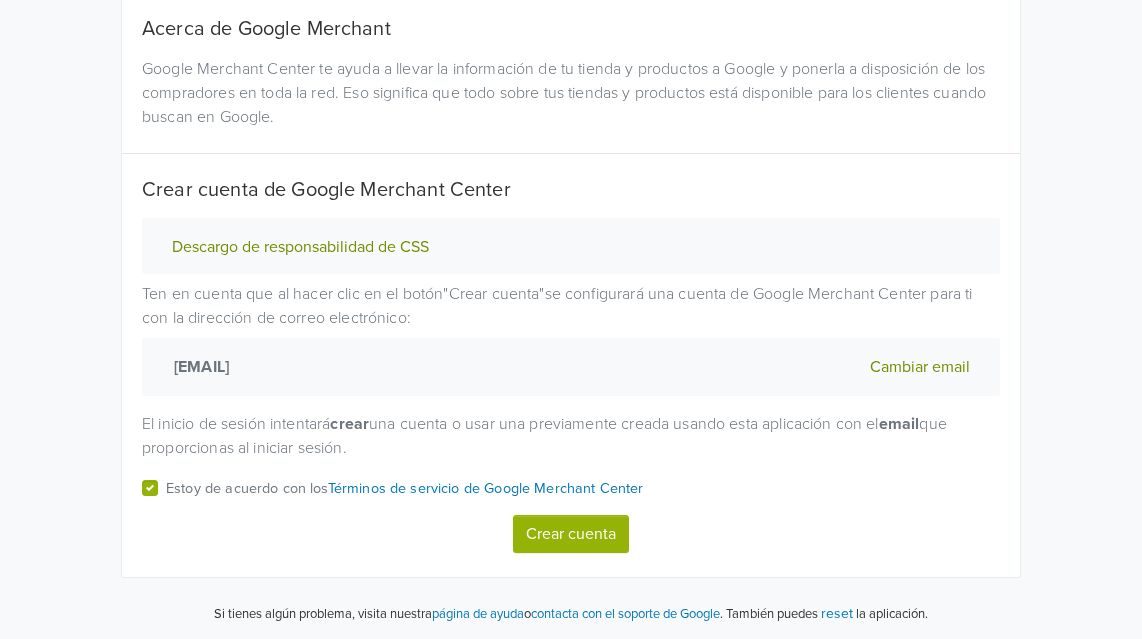 scroll, scrollTop: 0, scrollLeft: 0, axis: both 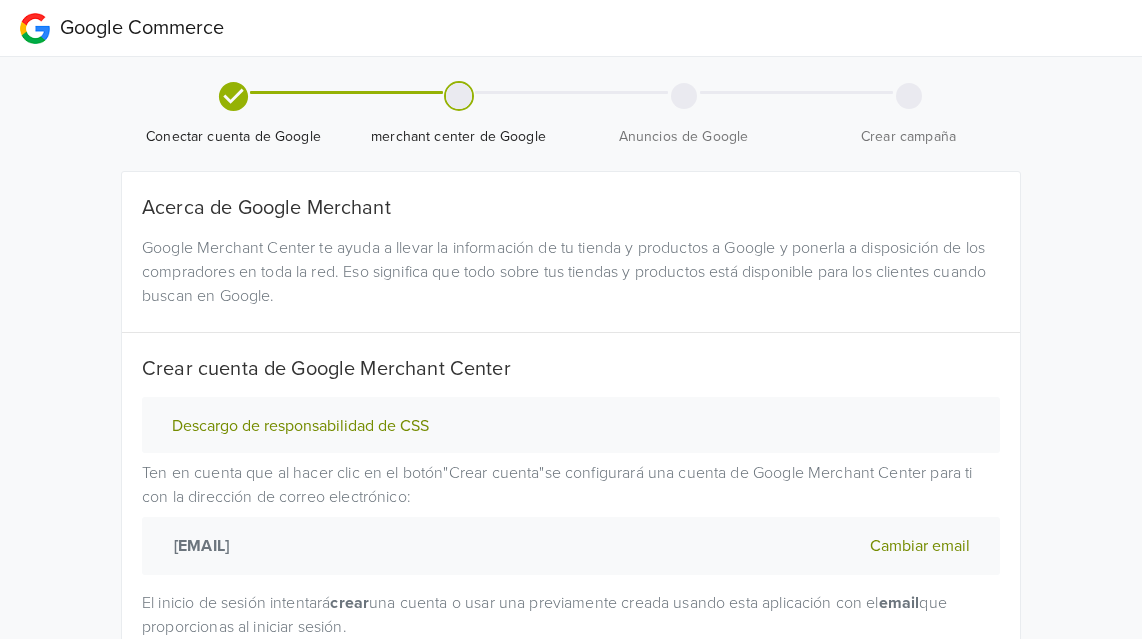 drag, startPoint x: 349, startPoint y: 209, endPoint x: 336, endPoint y: 220, distance: 17.029387 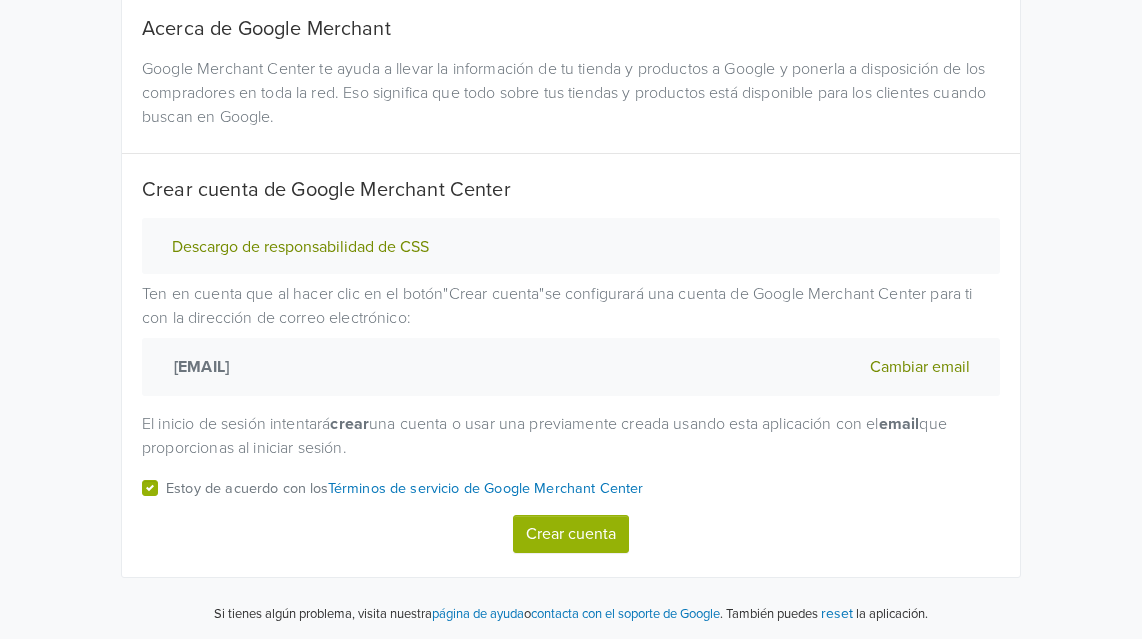 click on "Crear cuenta" at bounding box center (571, 534) 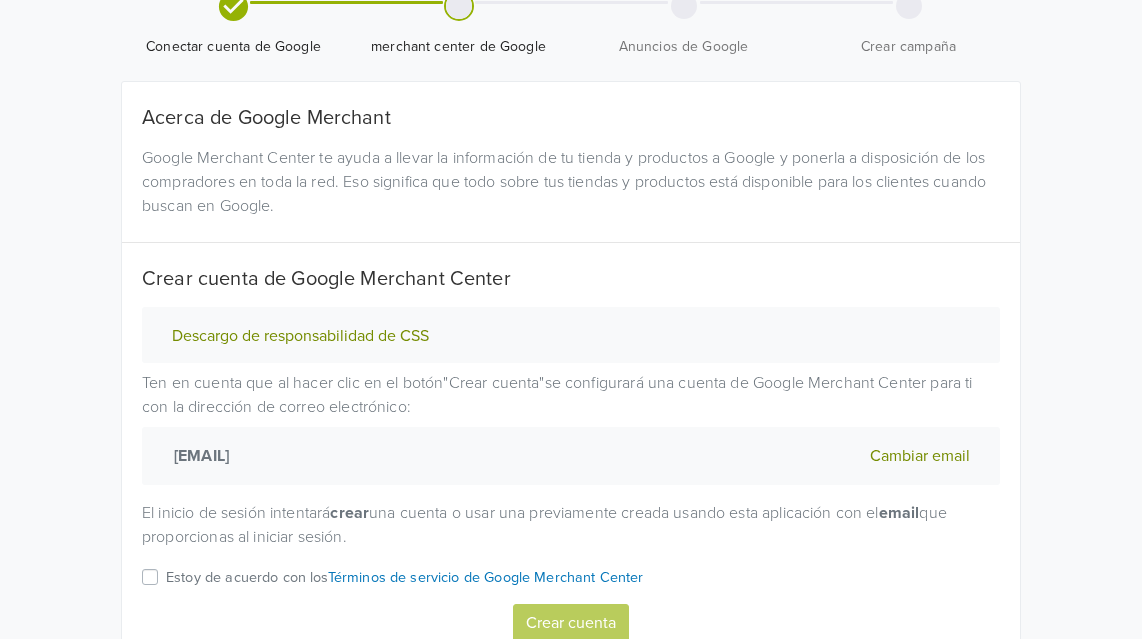 scroll, scrollTop: 179, scrollLeft: 0, axis: vertical 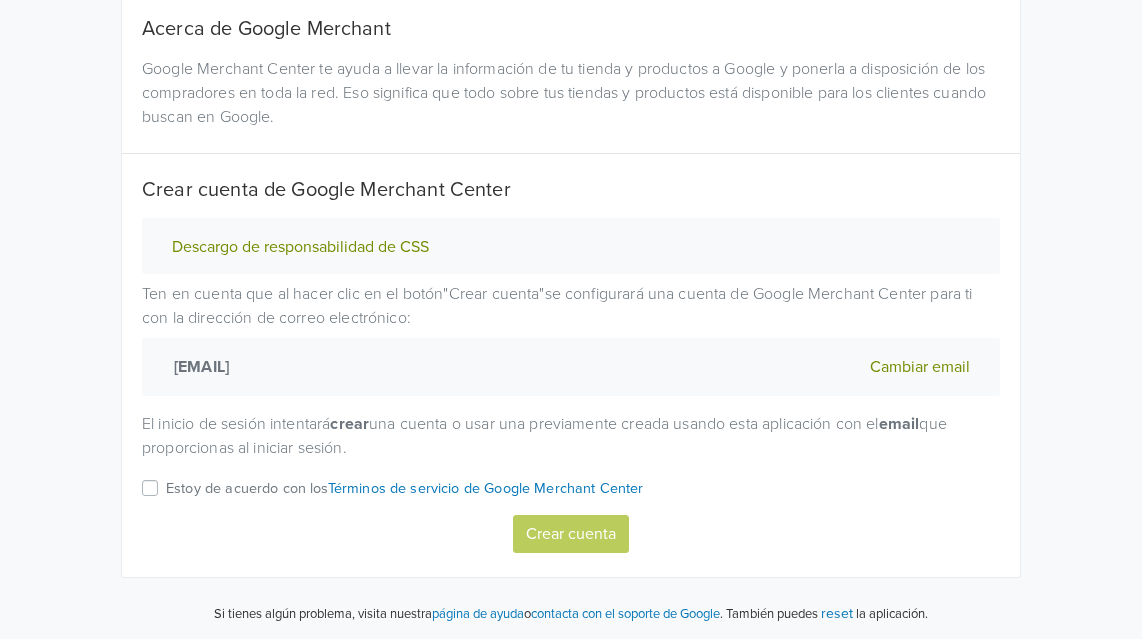 click on "Estoy de acuerdo con los   Términos de servicio de Google Merchant Center" at bounding box center [405, 489] 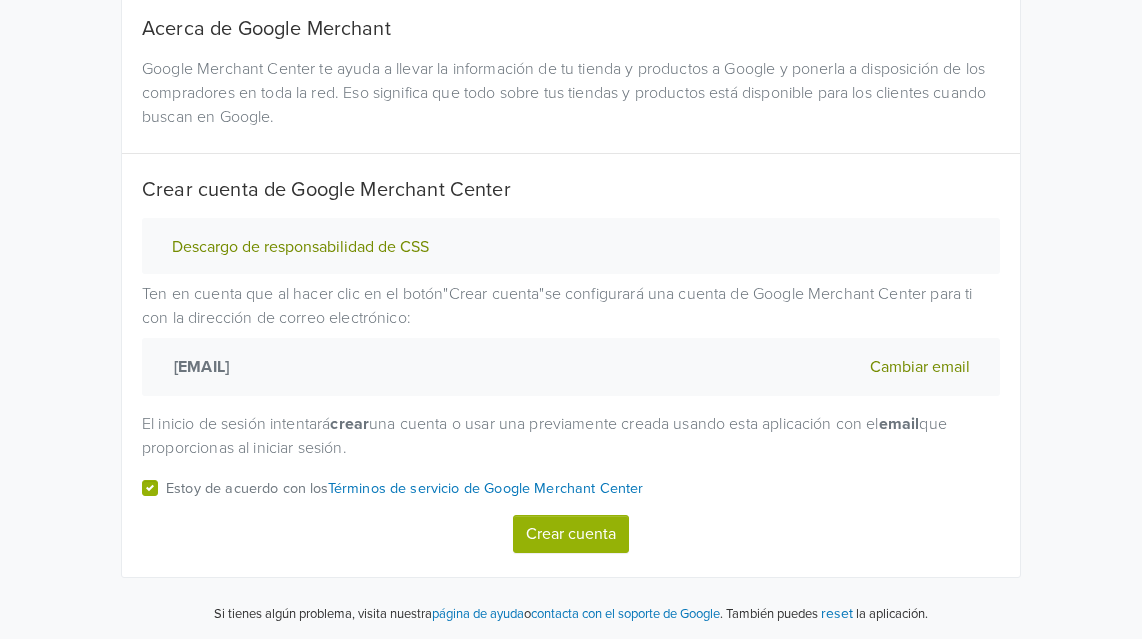 scroll, scrollTop: 0, scrollLeft: 0, axis: both 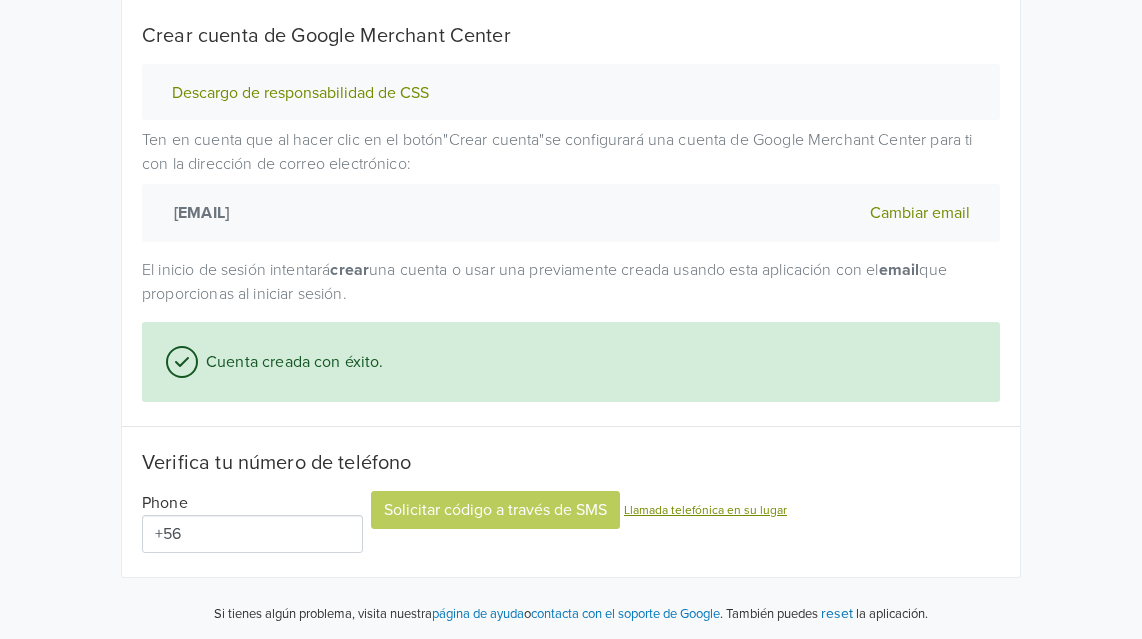 click on "+56" at bounding box center [252, 534] 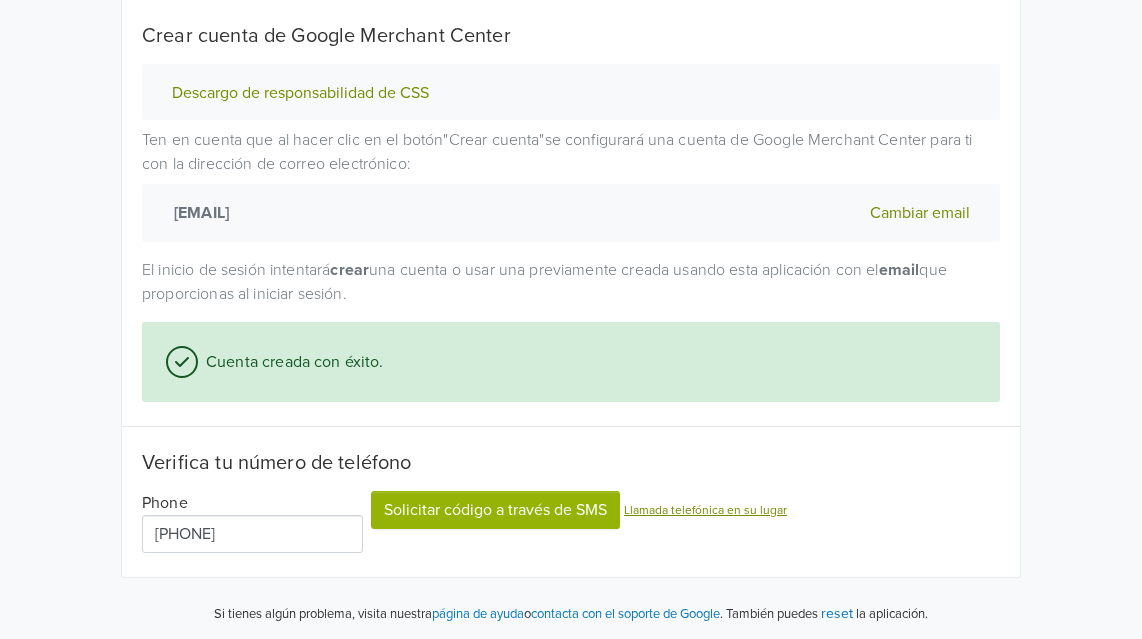 type on "[PHONE]" 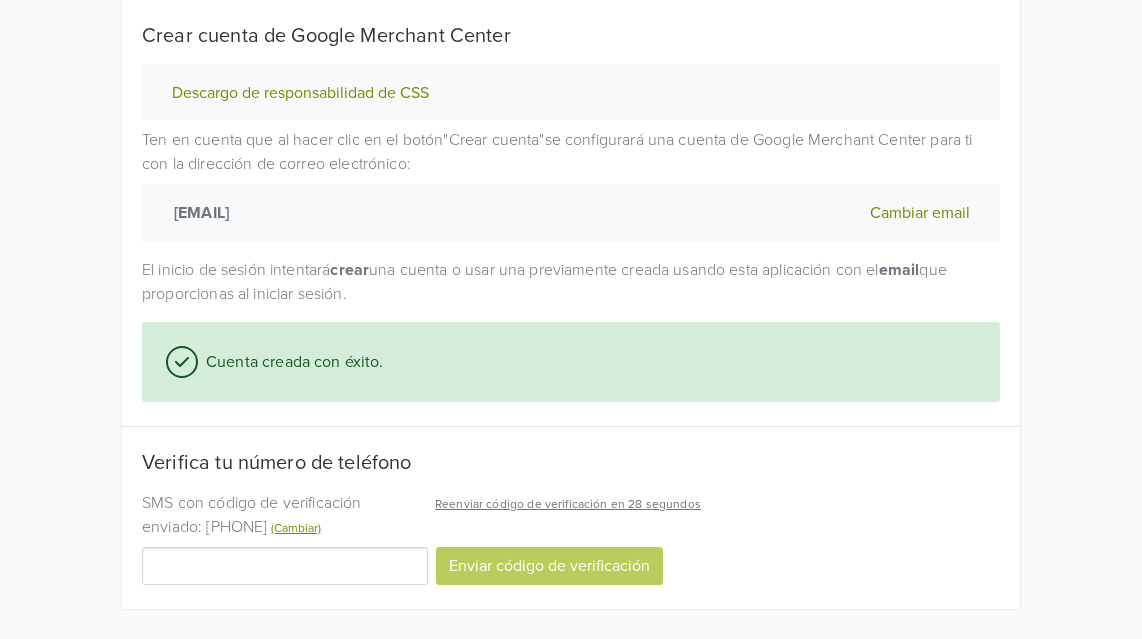 click at bounding box center [285, 566] 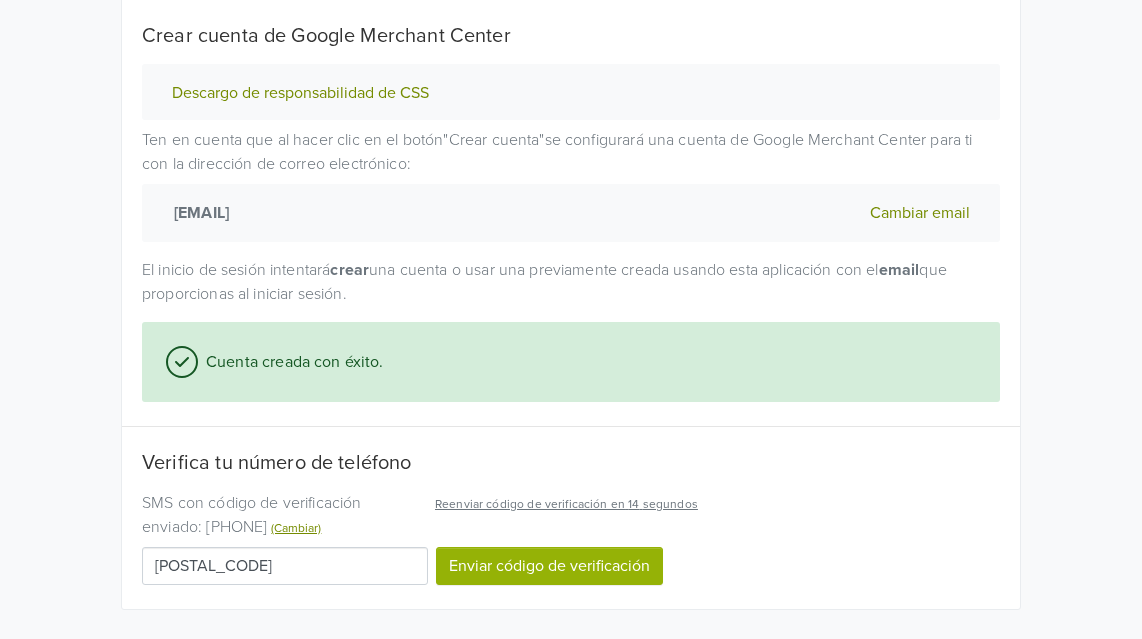 type on "939018" 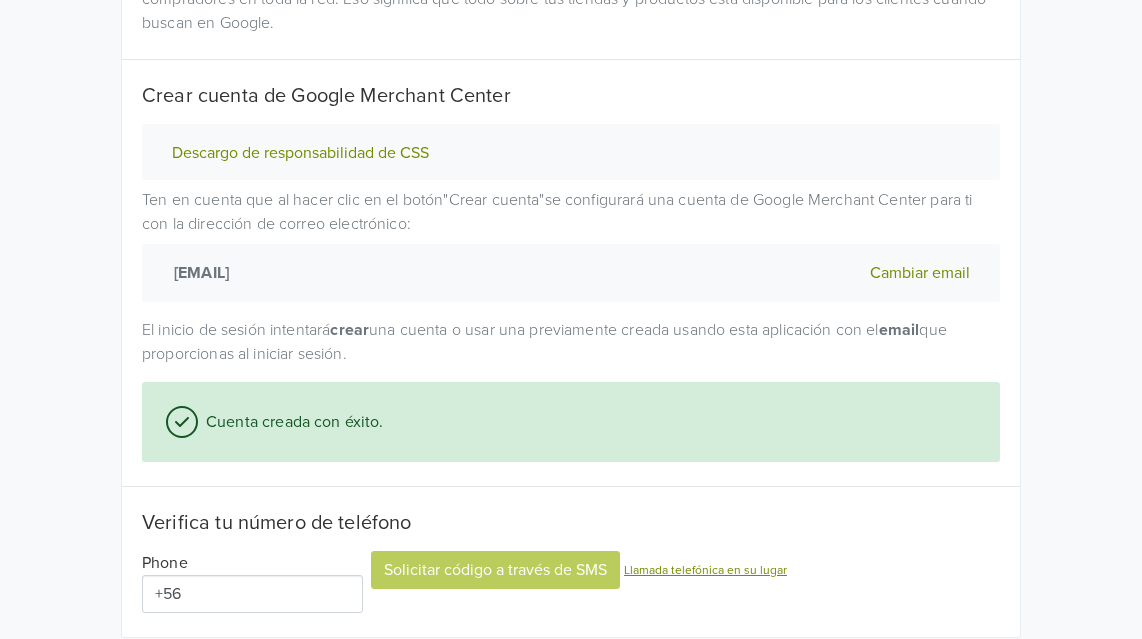 scroll, scrollTop: 422, scrollLeft: 0, axis: vertical 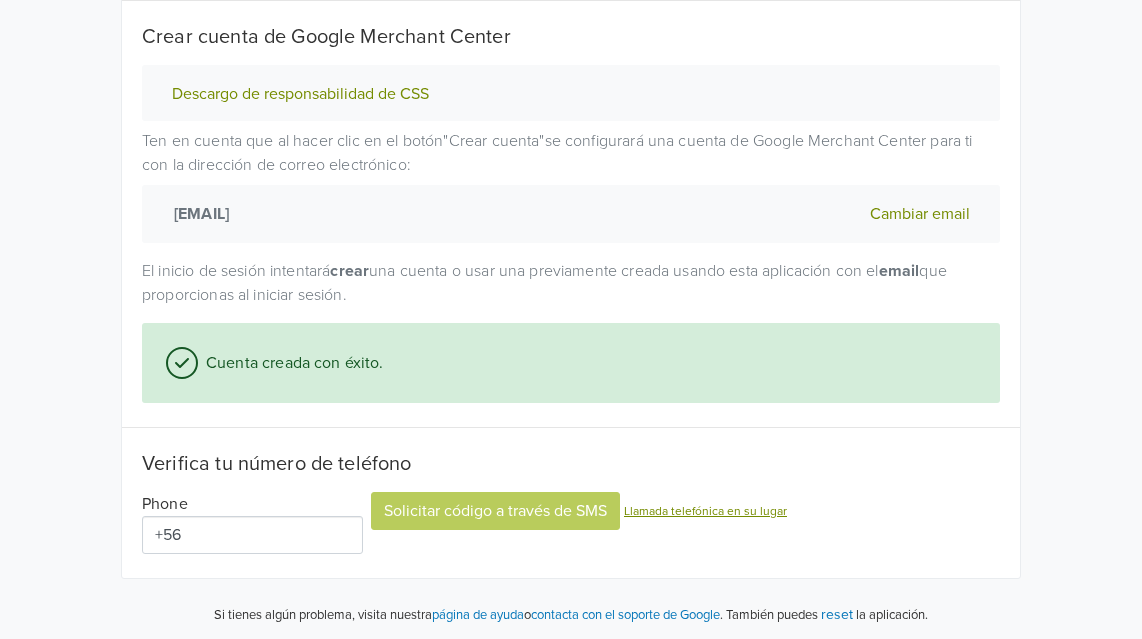 click on "+56" at bounding box center [252, 535] 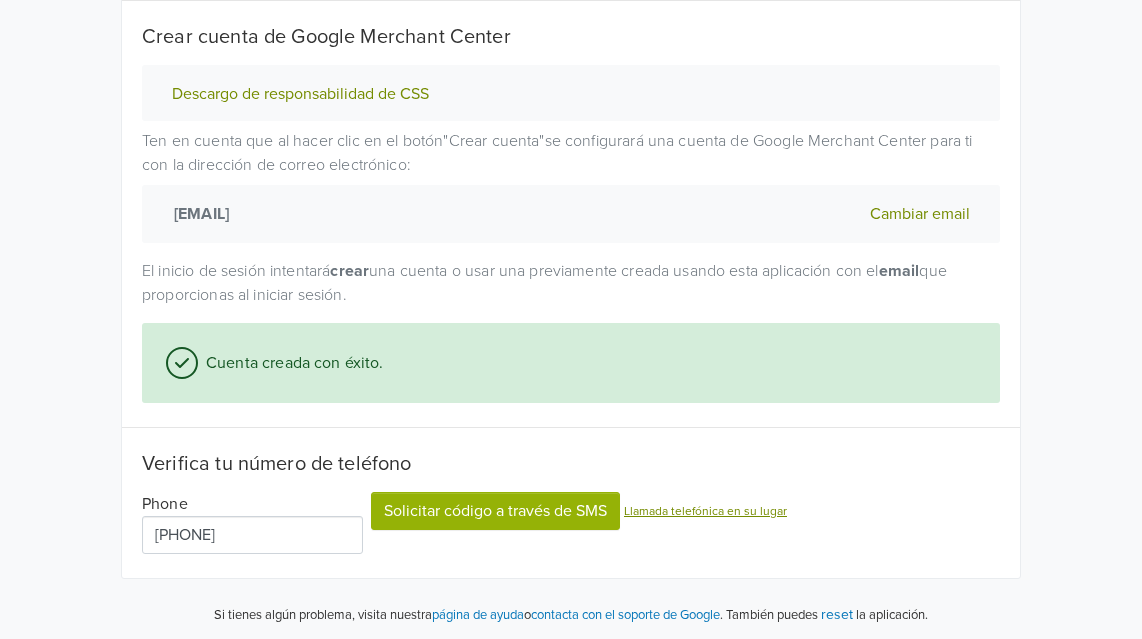 type on "[PHONE]" 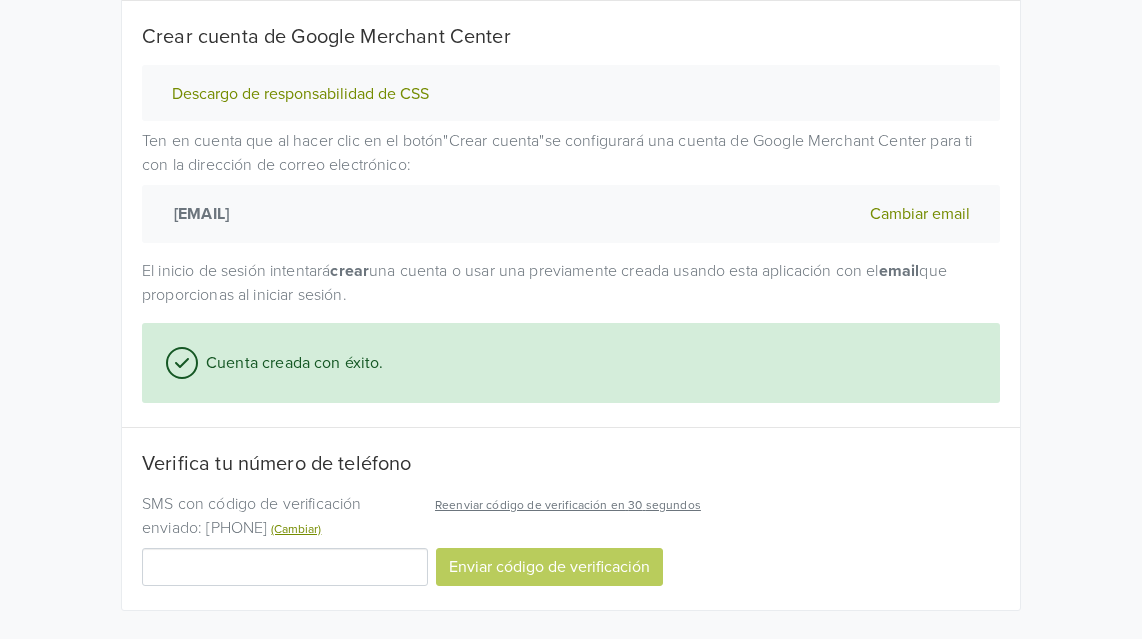 click at bounding box center (285, 567) 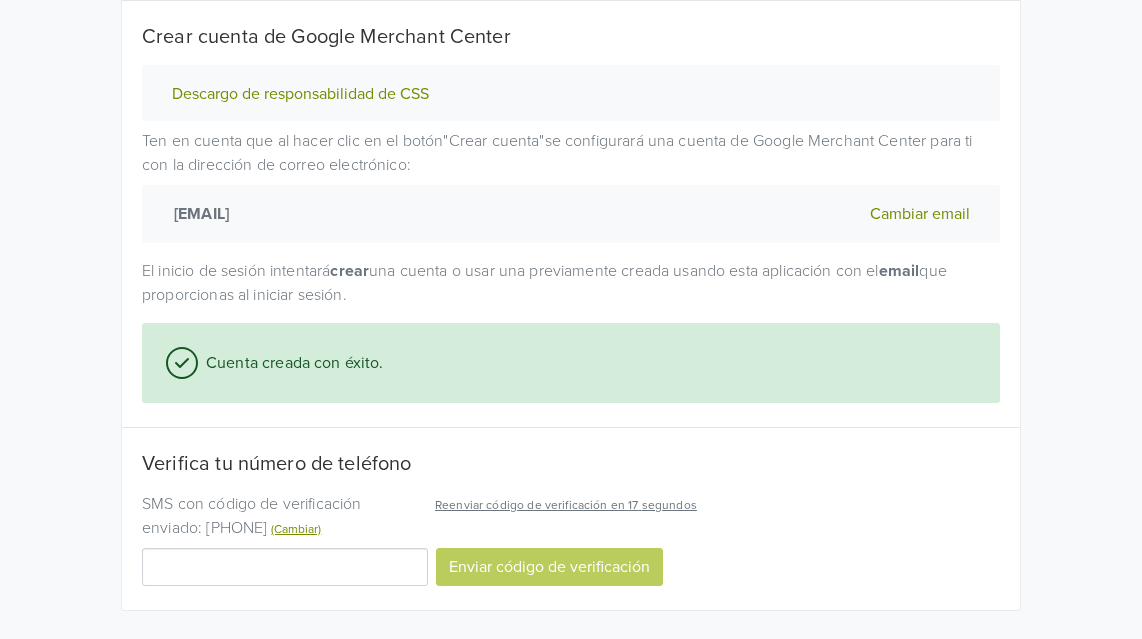 scroll, scrollTop: 454, scrollLeft: 0, axis: vertical 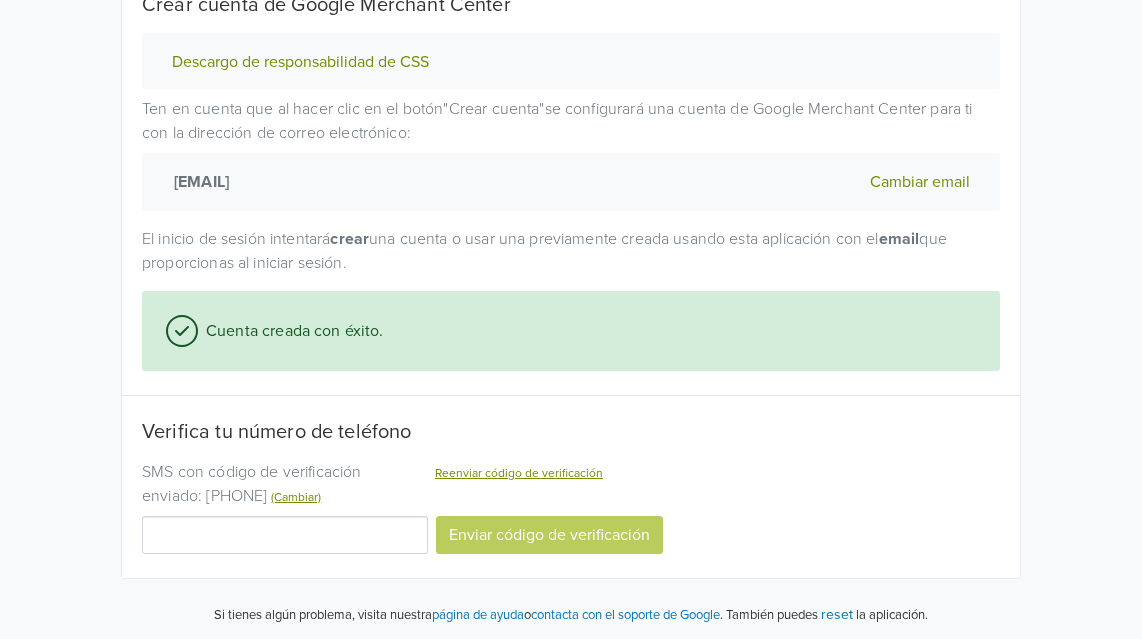 click at bounding box center (285, 535) 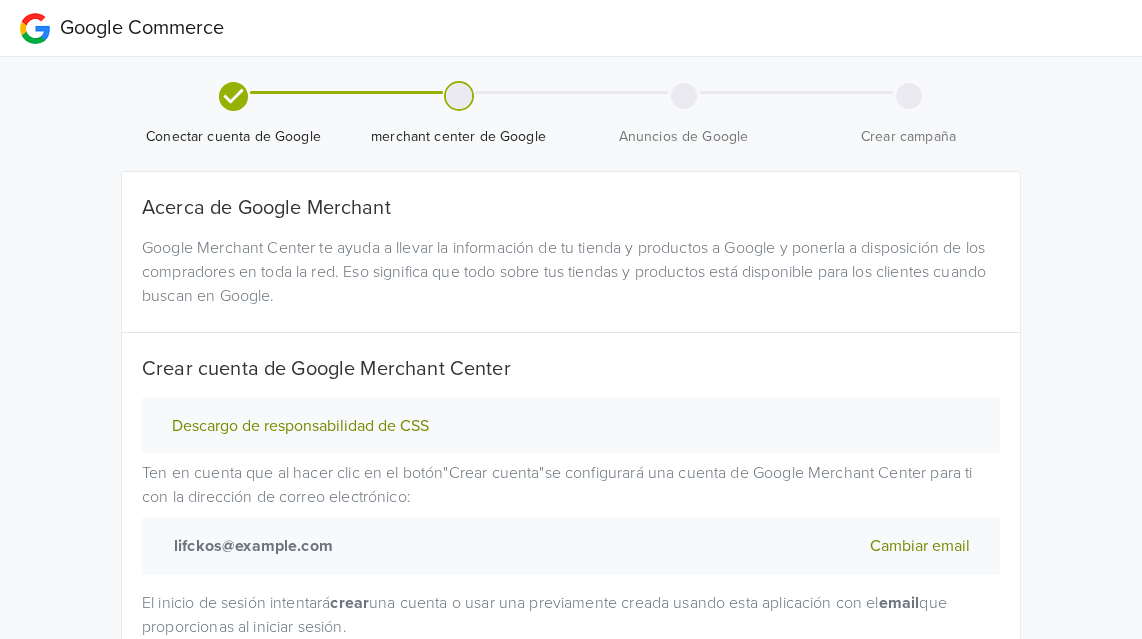 scroll, scrollTop: 333, scrollLeft: 0, axis: vertical 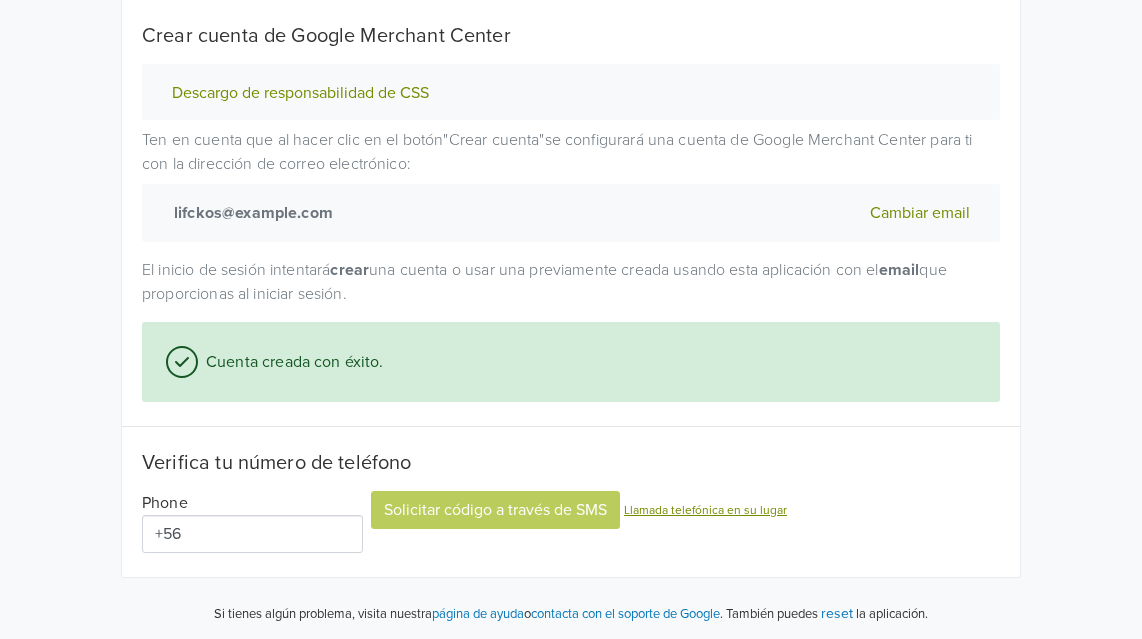 click on "+56" at bounding box center [252, 534] 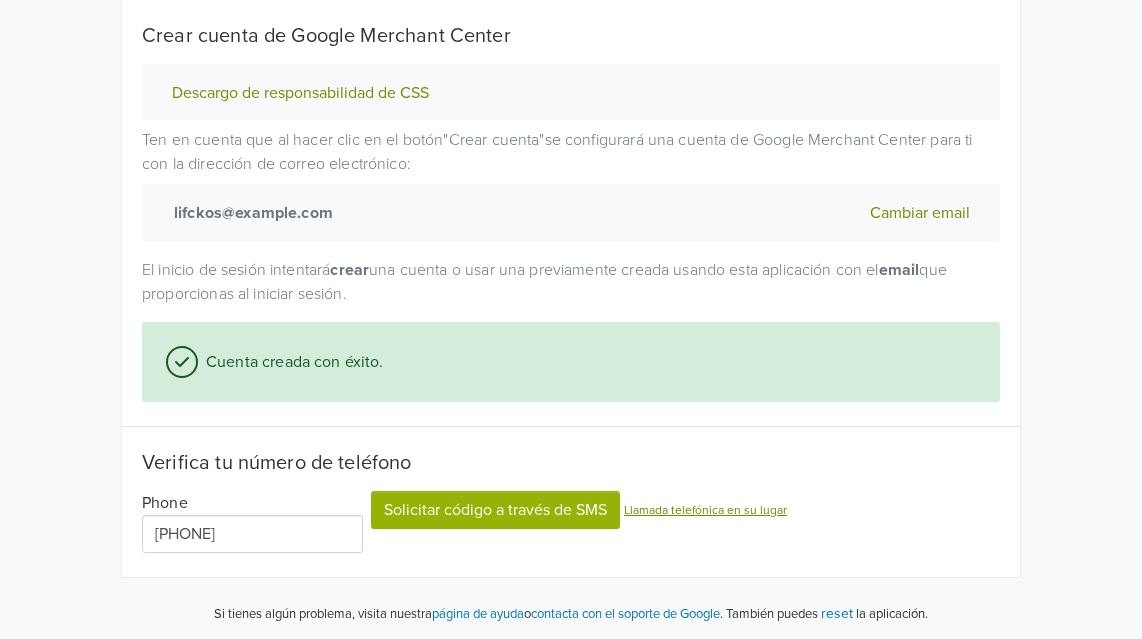 type on "[PHONE]" 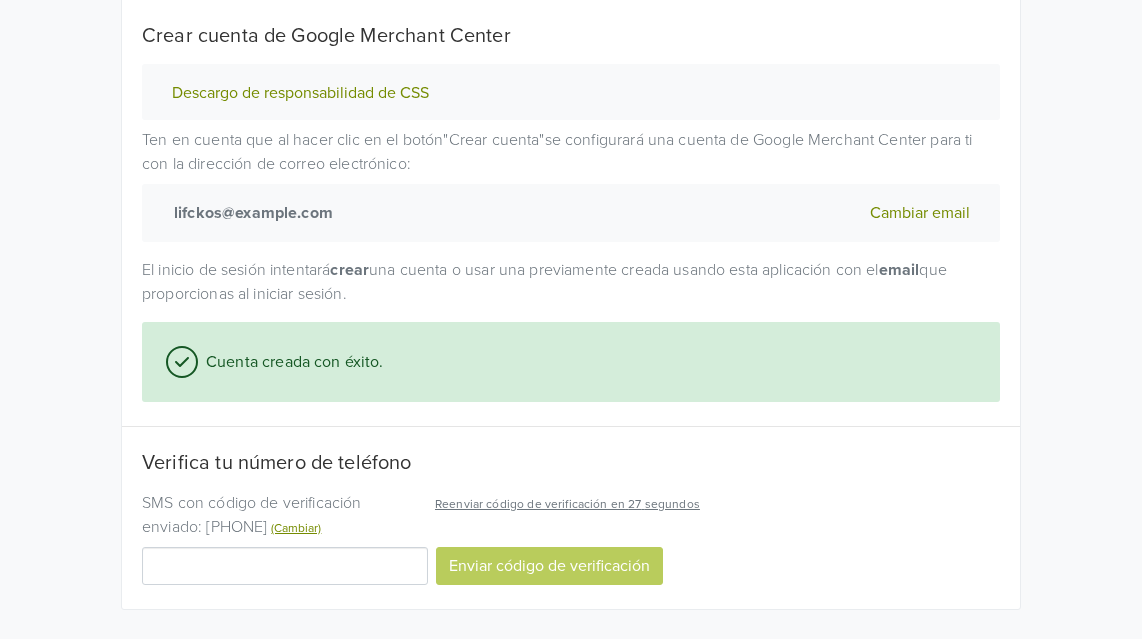 click at bounding box center (285, 566) 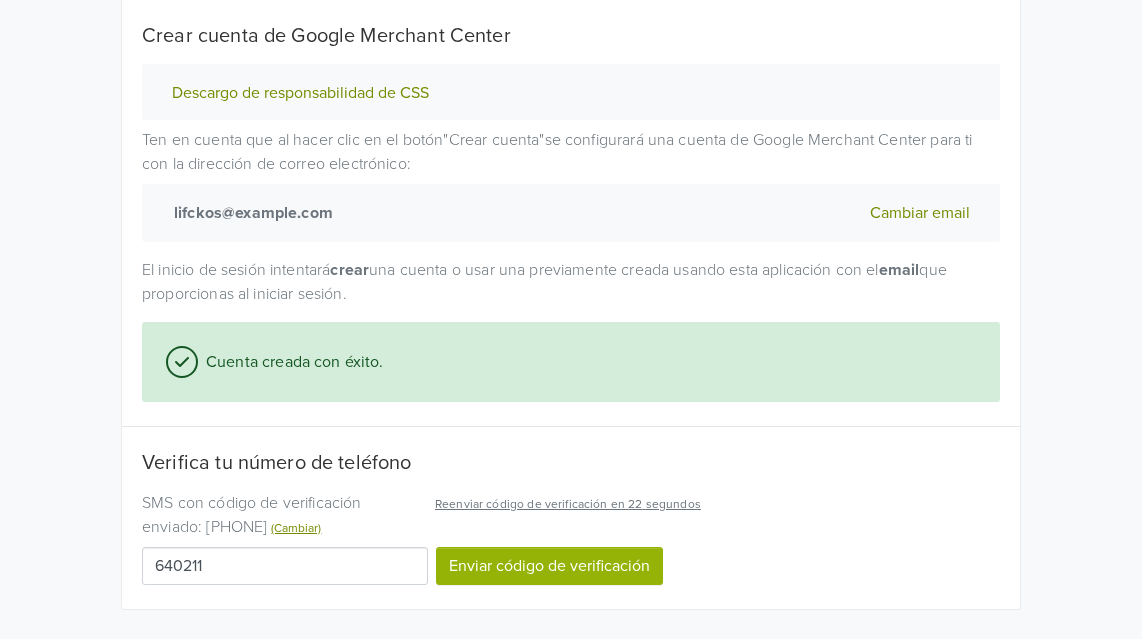 type on "640211" 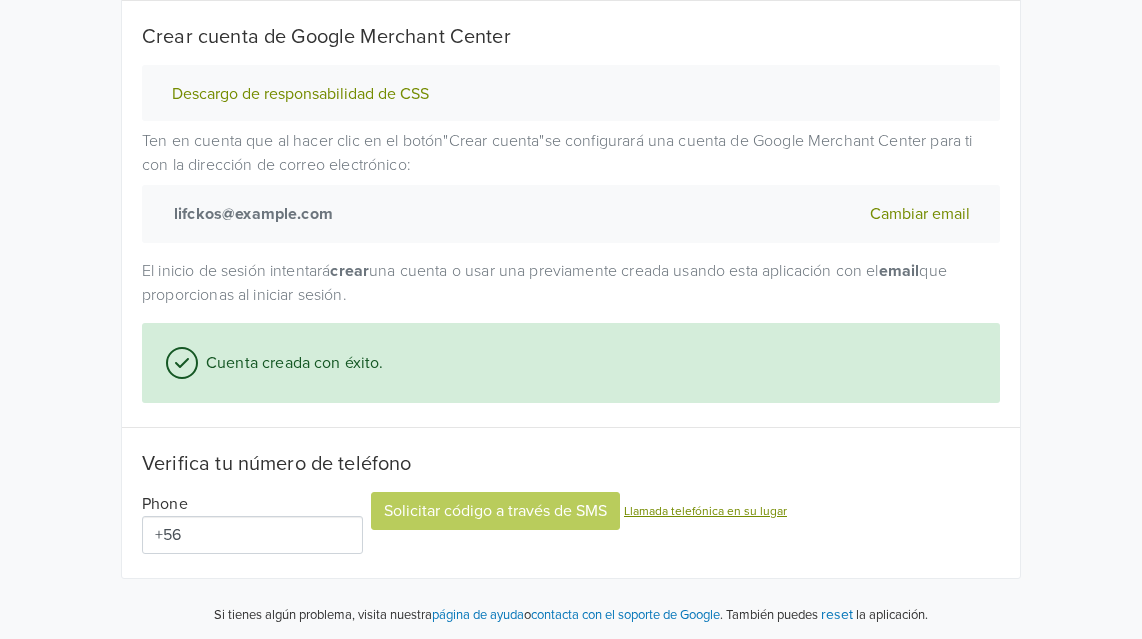 scroll, scrollTop: 0, scrollLeft: 0, axis: both 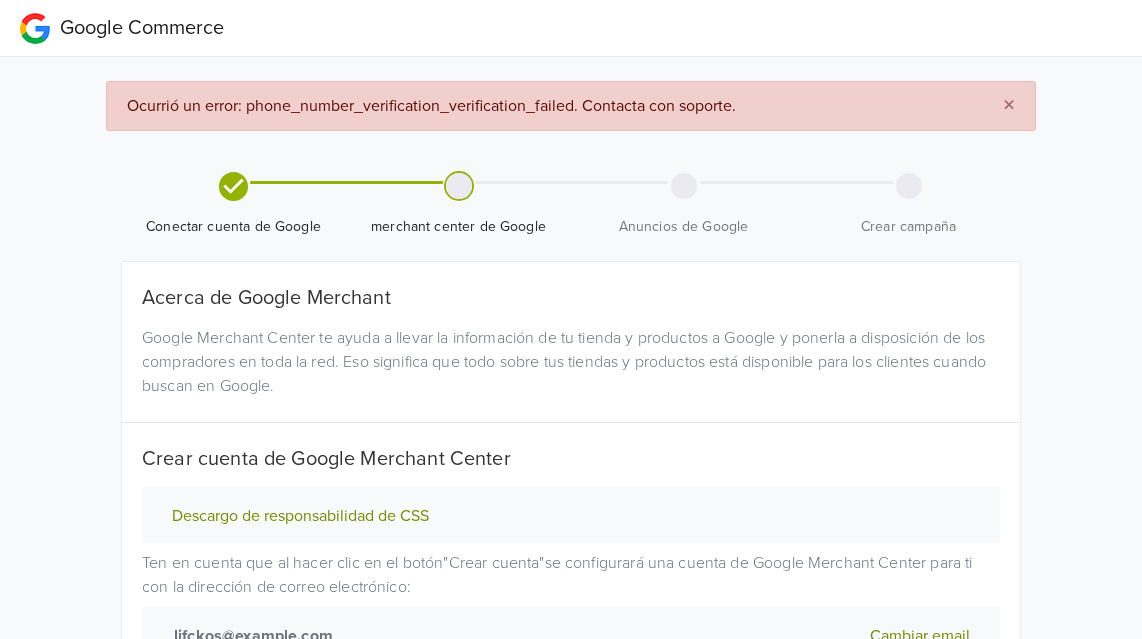 click on "×" at bounding box center (1009, 105) 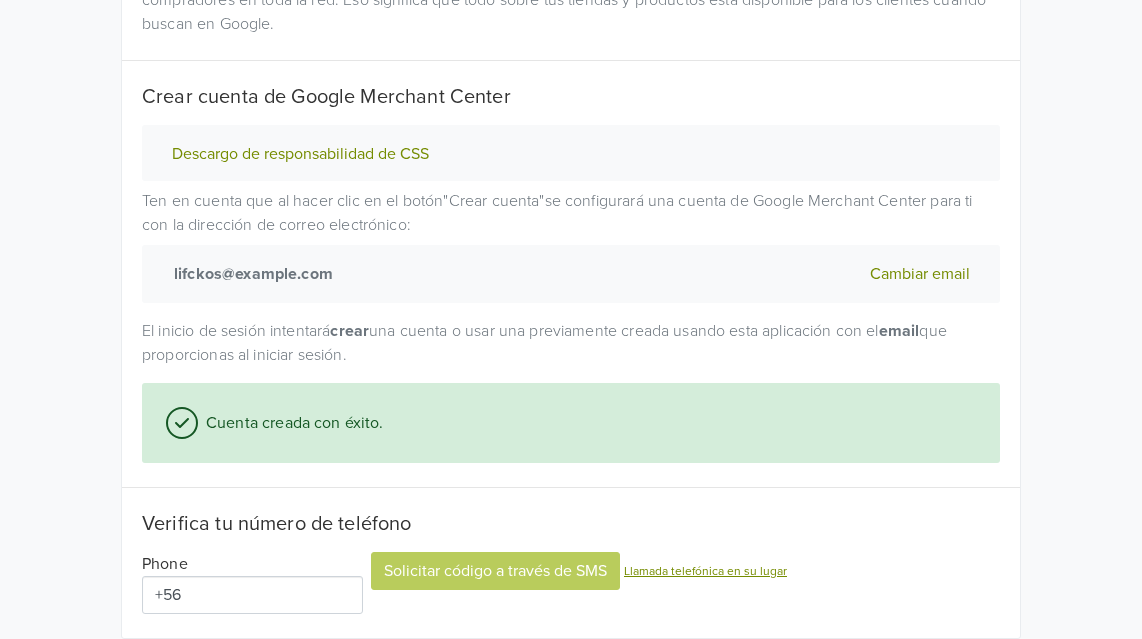 scroll, scrollTop: 333, scrollLeft: 0, axis: vertical 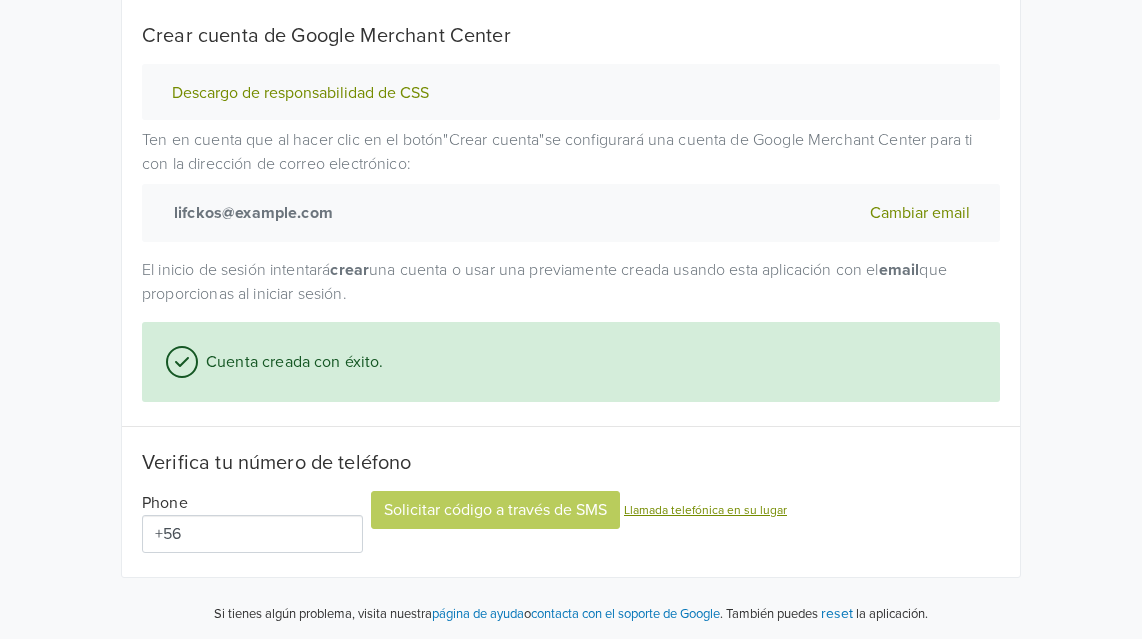 click on "+56" at bounding box center (252, 534) 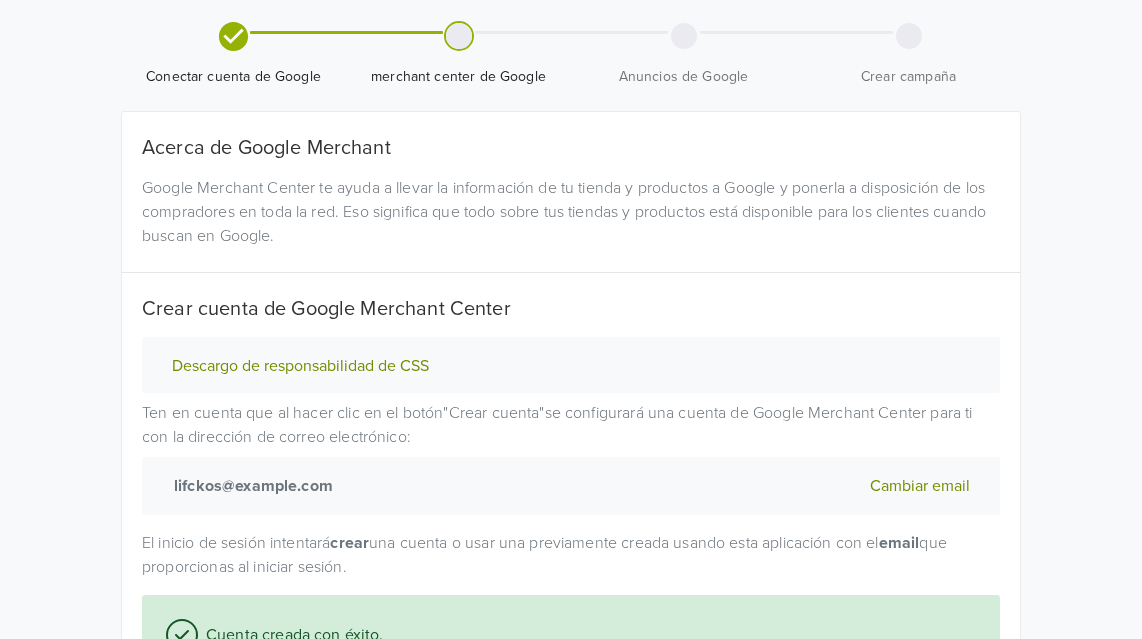 scroll, scrollTop: 0, scrollLeft: 0, axis: both 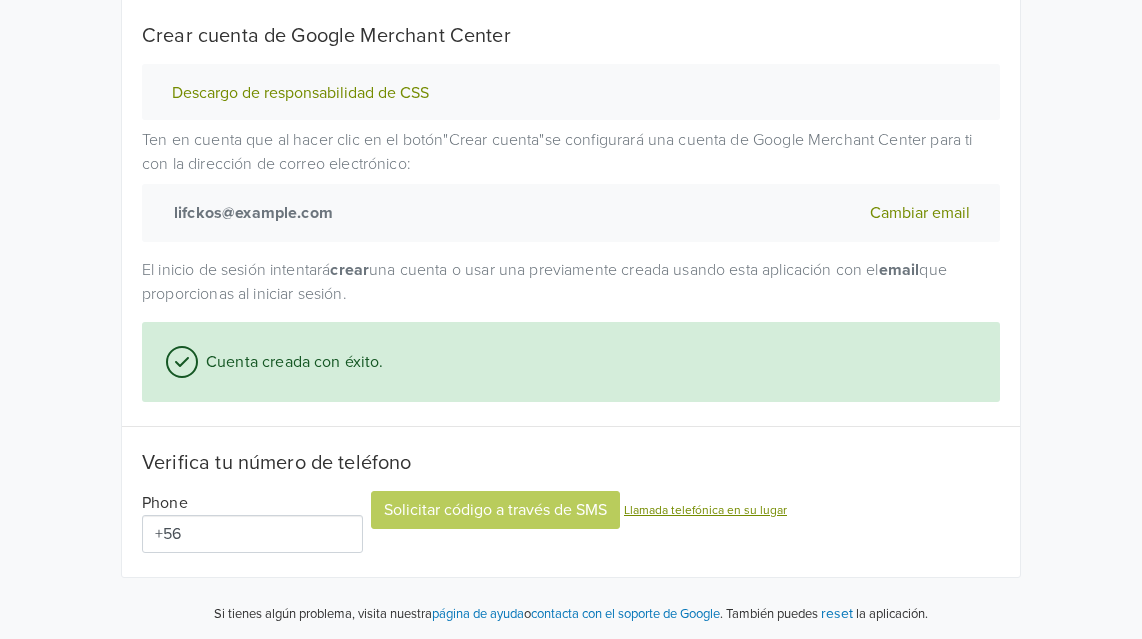 click on "+56" at bounding box center [252, 534] 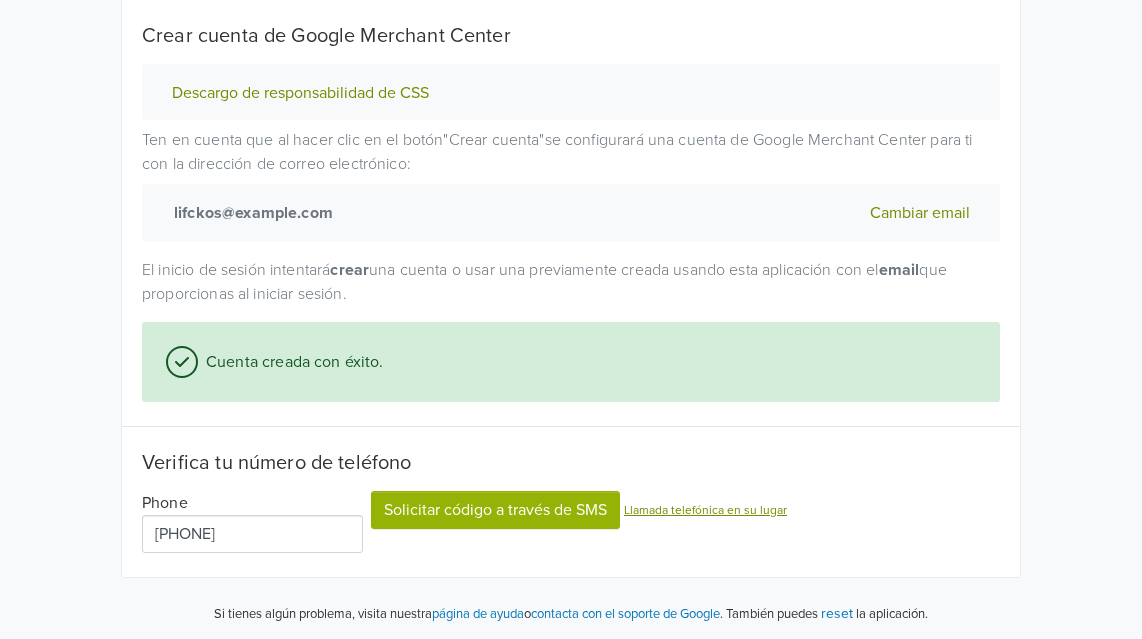 type on "[PHONE]" 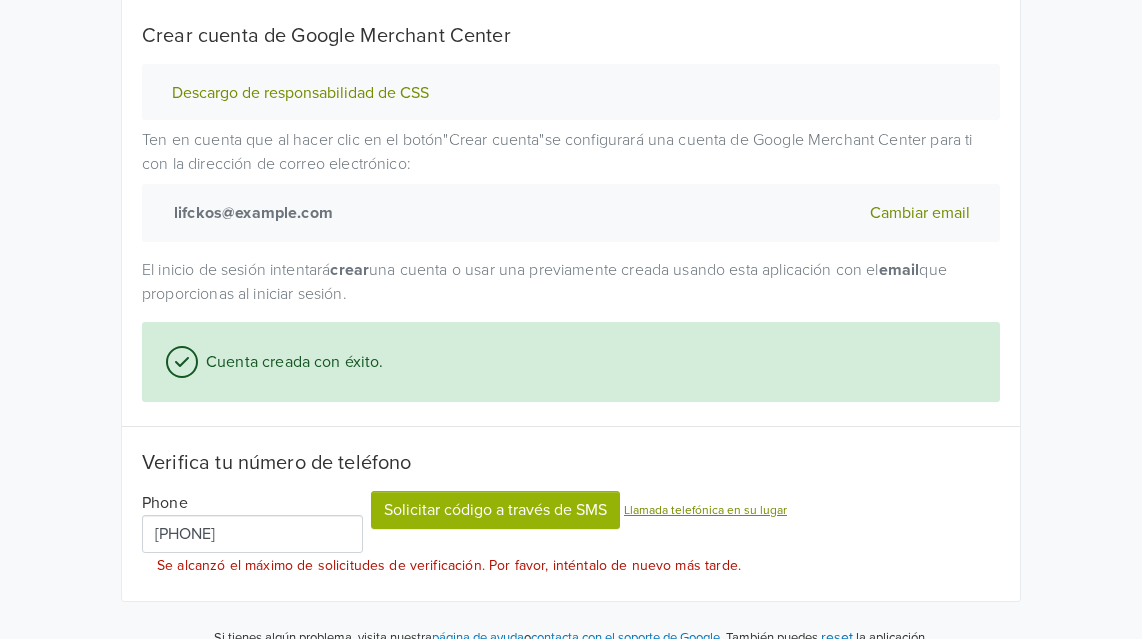 scroll, scrollTop: 357, scrollLeft: 0, axis: vertical 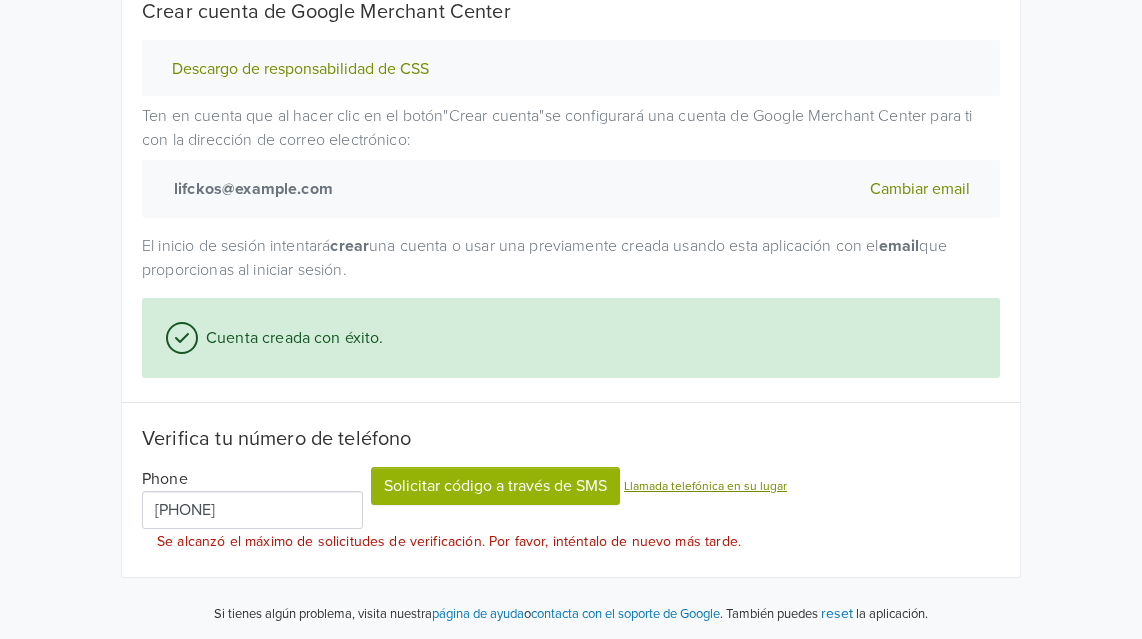 click on "Se alcanzó el máximo de solicitudes de verificación. Por favor, inténtalo de nuevo más tarde." at bounding box center [449, 541] 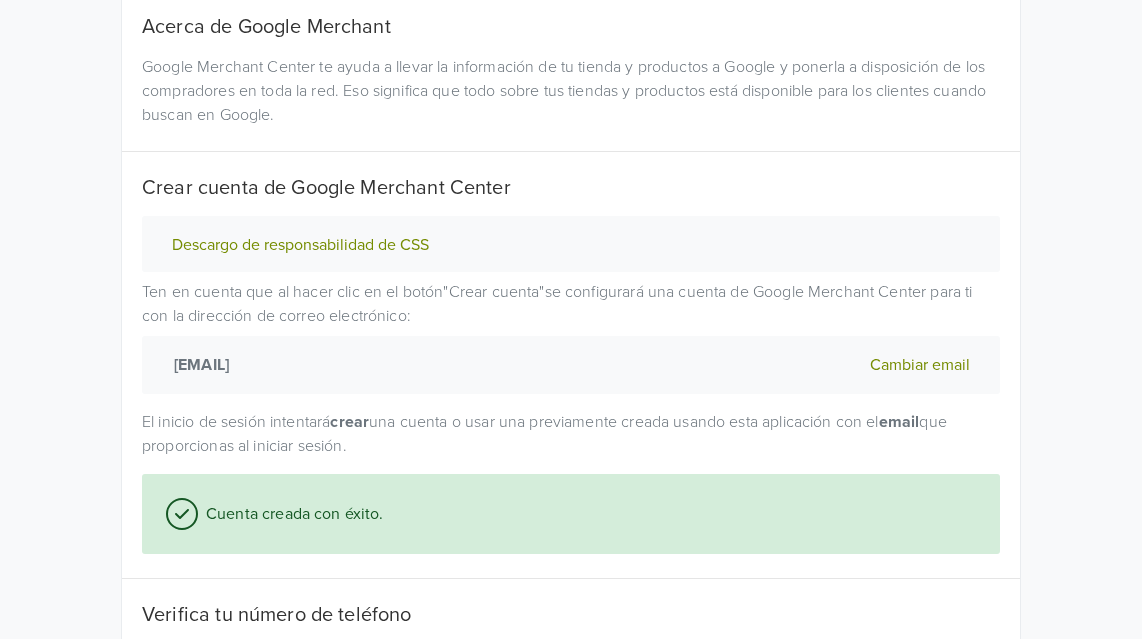 scroll, scrollTop: 333, scrollLeft: 0, axis: vertical 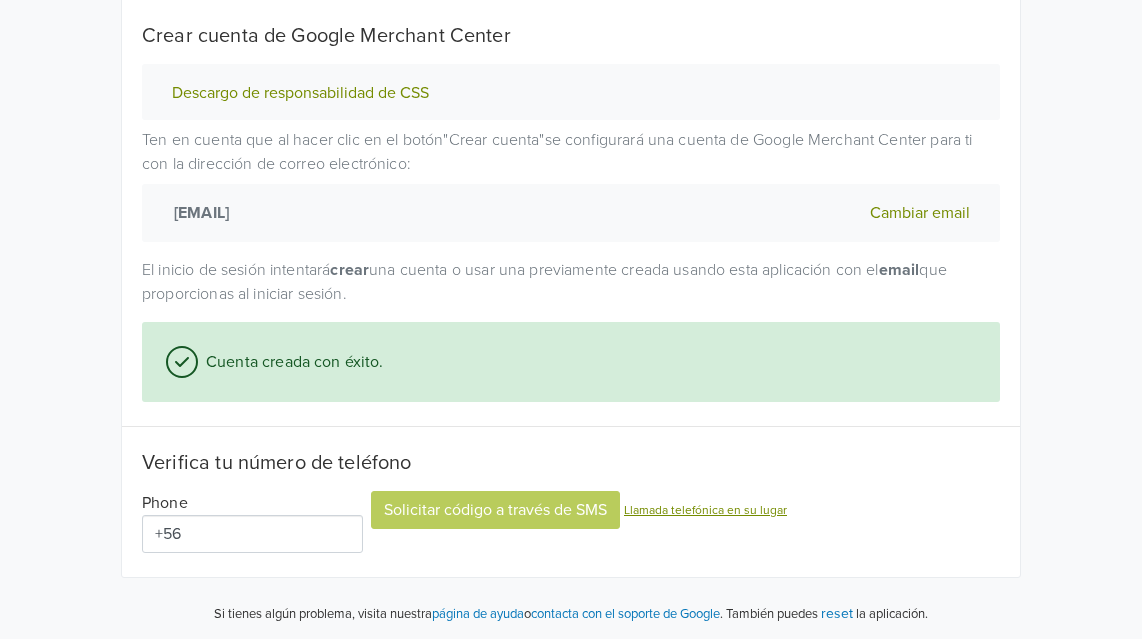 click on "+56" at bounding box center (252, 534) 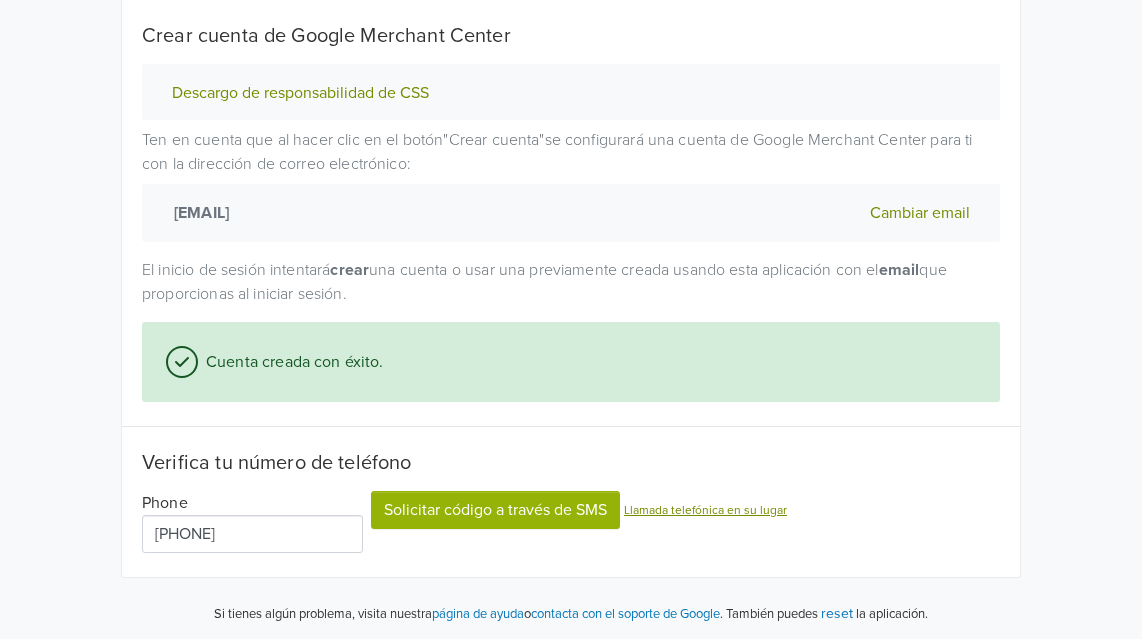 type on "[PHONE]" 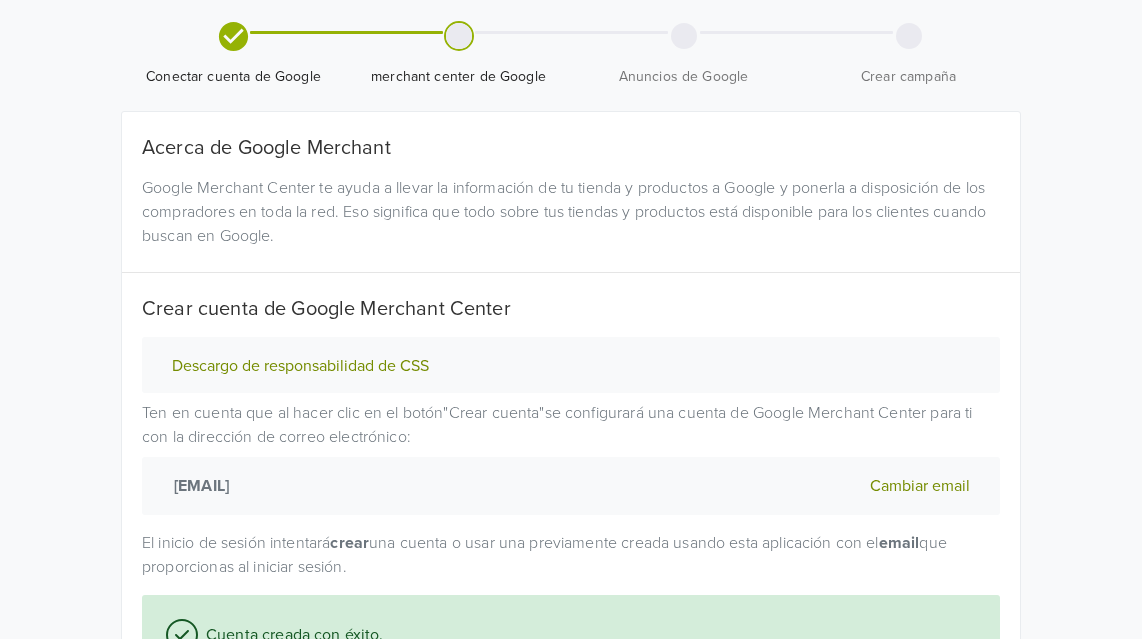 scroll, scrollTop: 357, scrollLeft: 0, axis: vertical 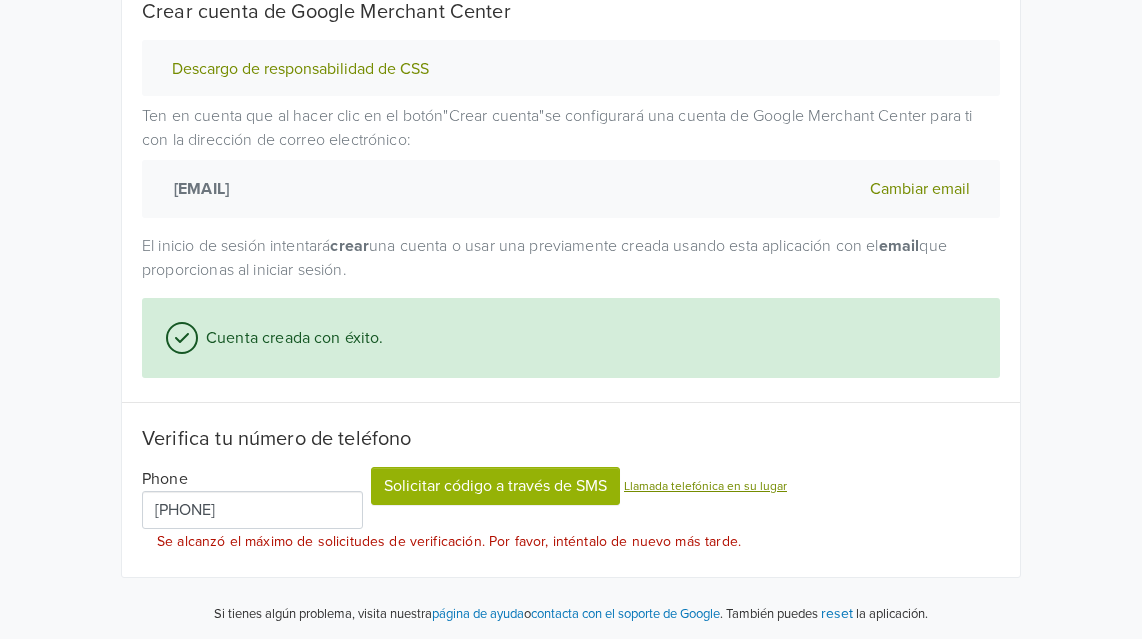 click on "Llamada telefónica en su lugar" at bounding box center [705, 486] 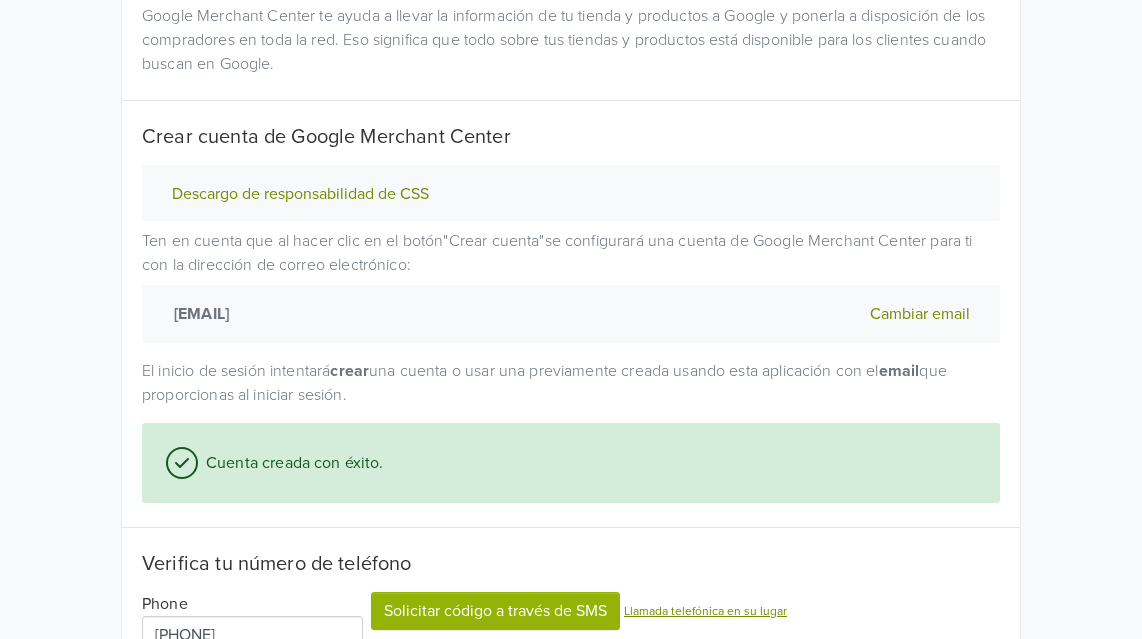 scroll, scrollTop: 234, scrollLeft: 0, axis: vertical 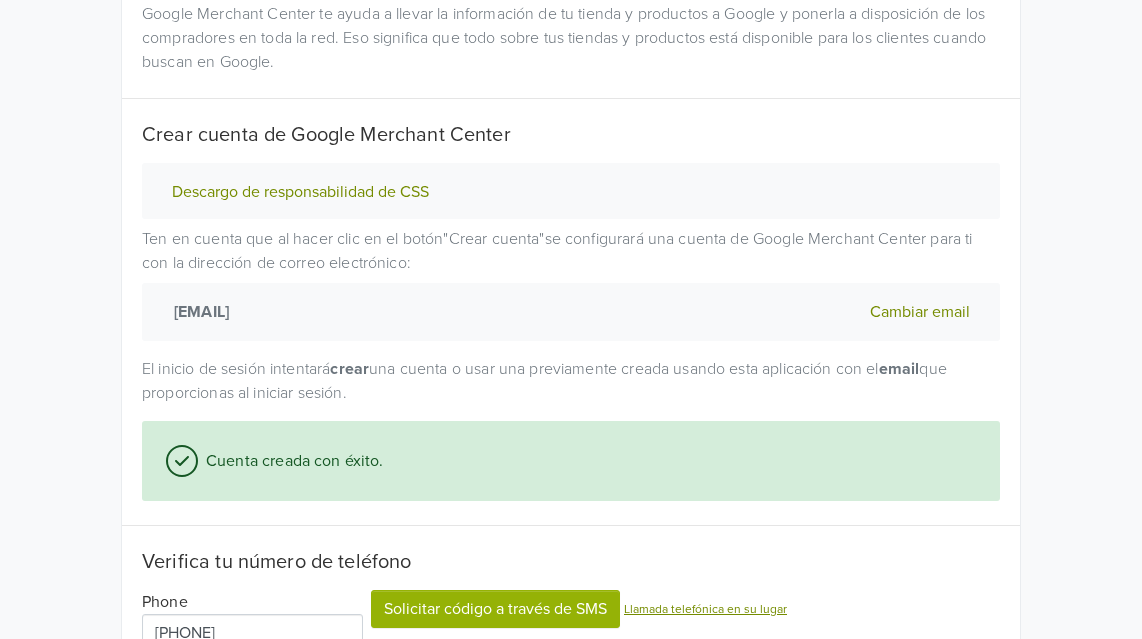click on "Cambiar email" at bounding box center (920, 312) 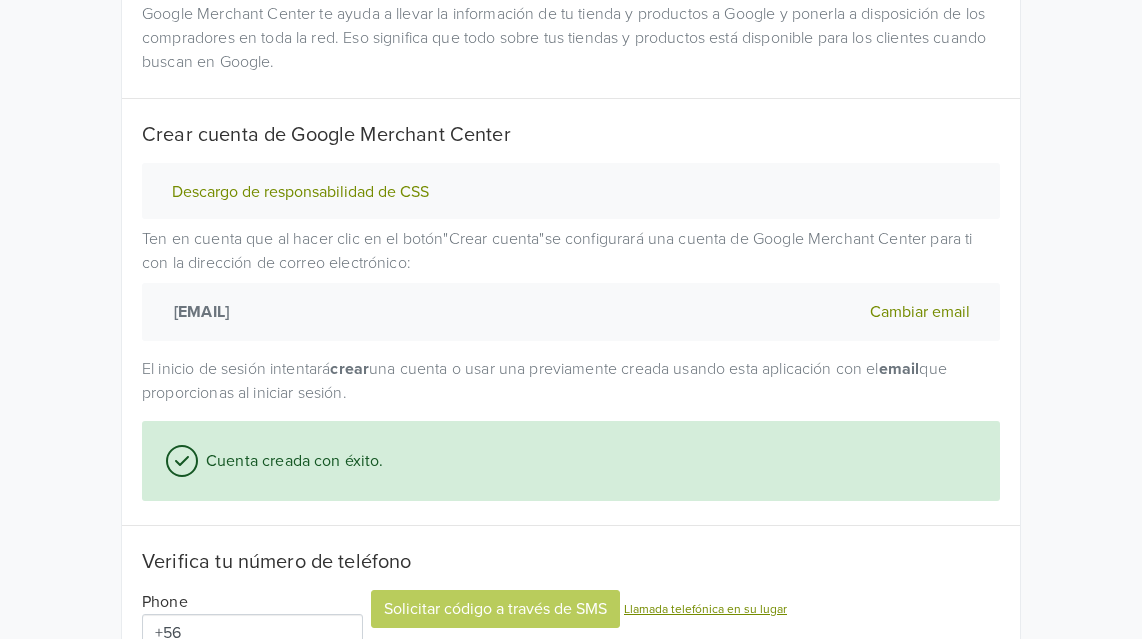click on "Cambiar email" at bounding box center (920, 312) 